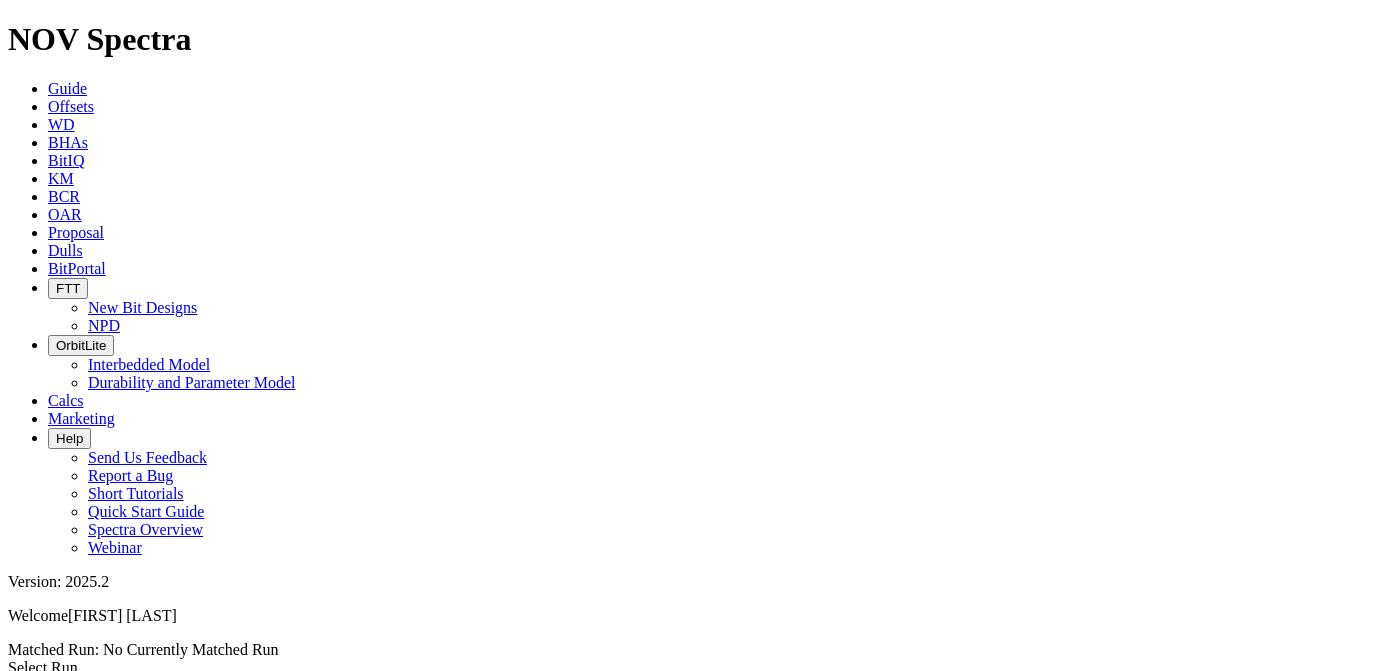 scroll, scrollTop: 0, scrollLeft: 0, axis: both 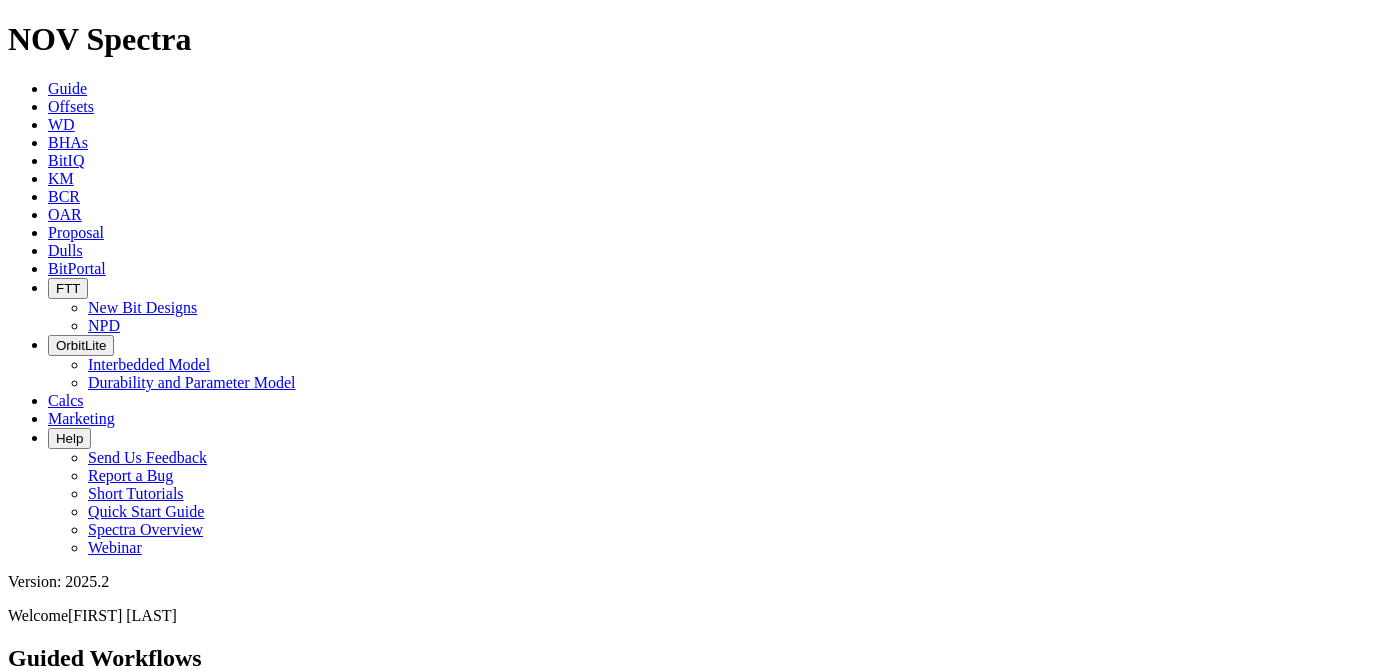 click on "BitPortal" at bounding box center [77, 268] 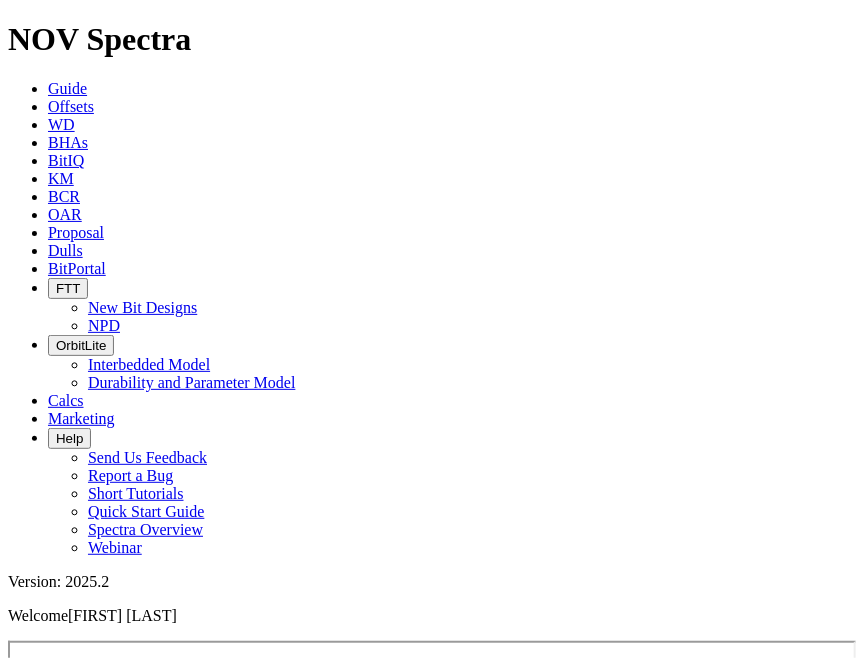 click at bounding box center [48, 268] 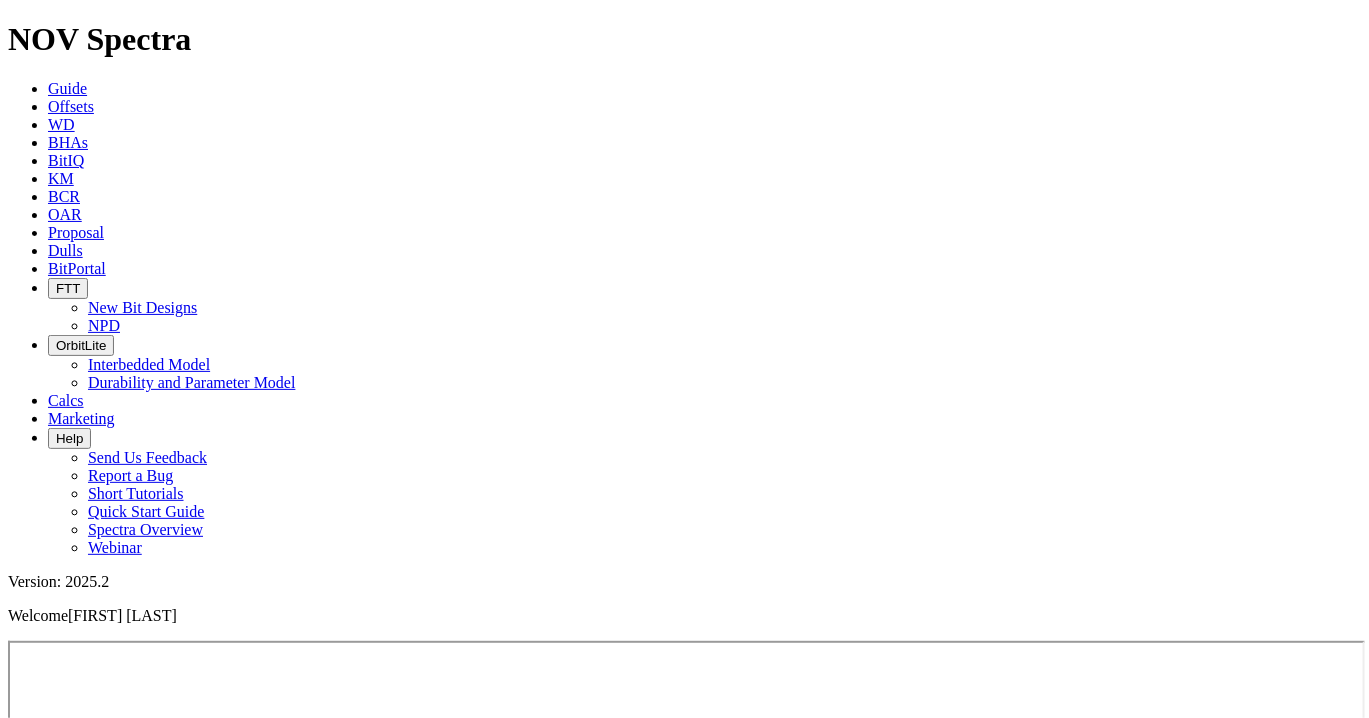 click on "Offsets" at bounding box center [71, 106] 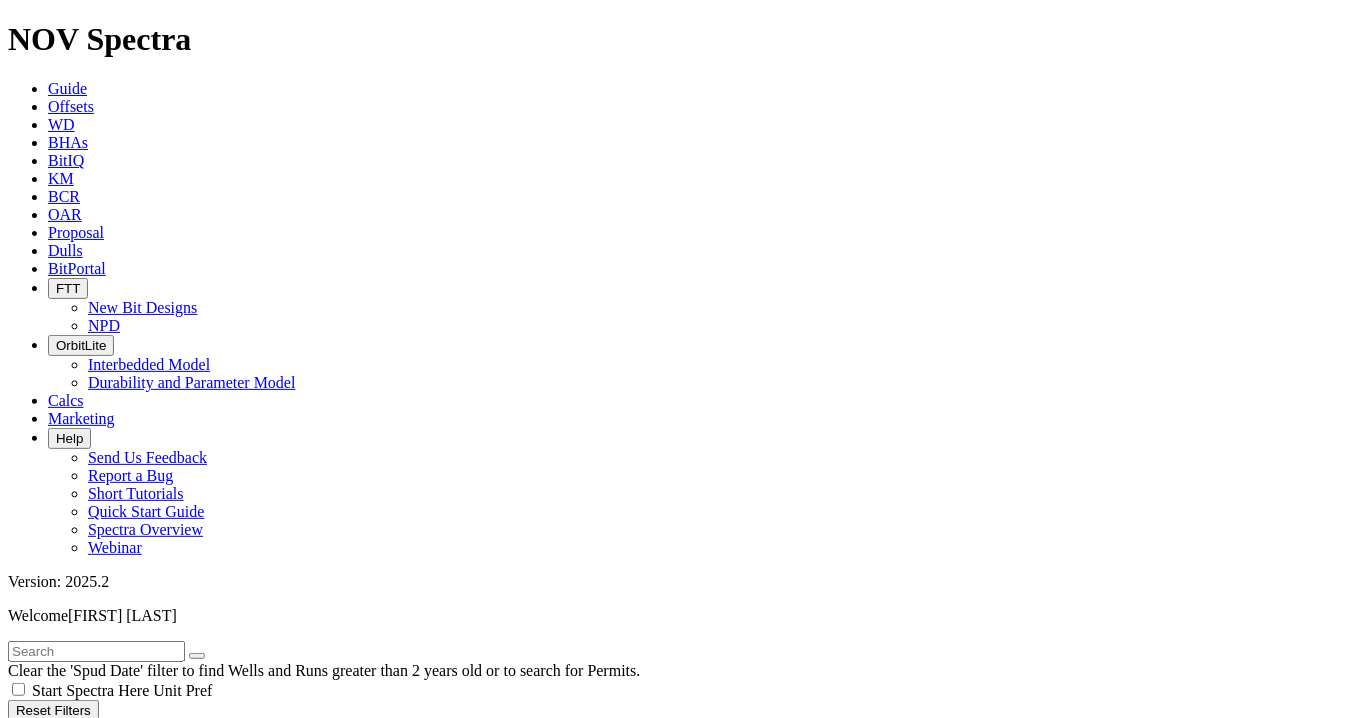 click at bounding box center (96, 651) 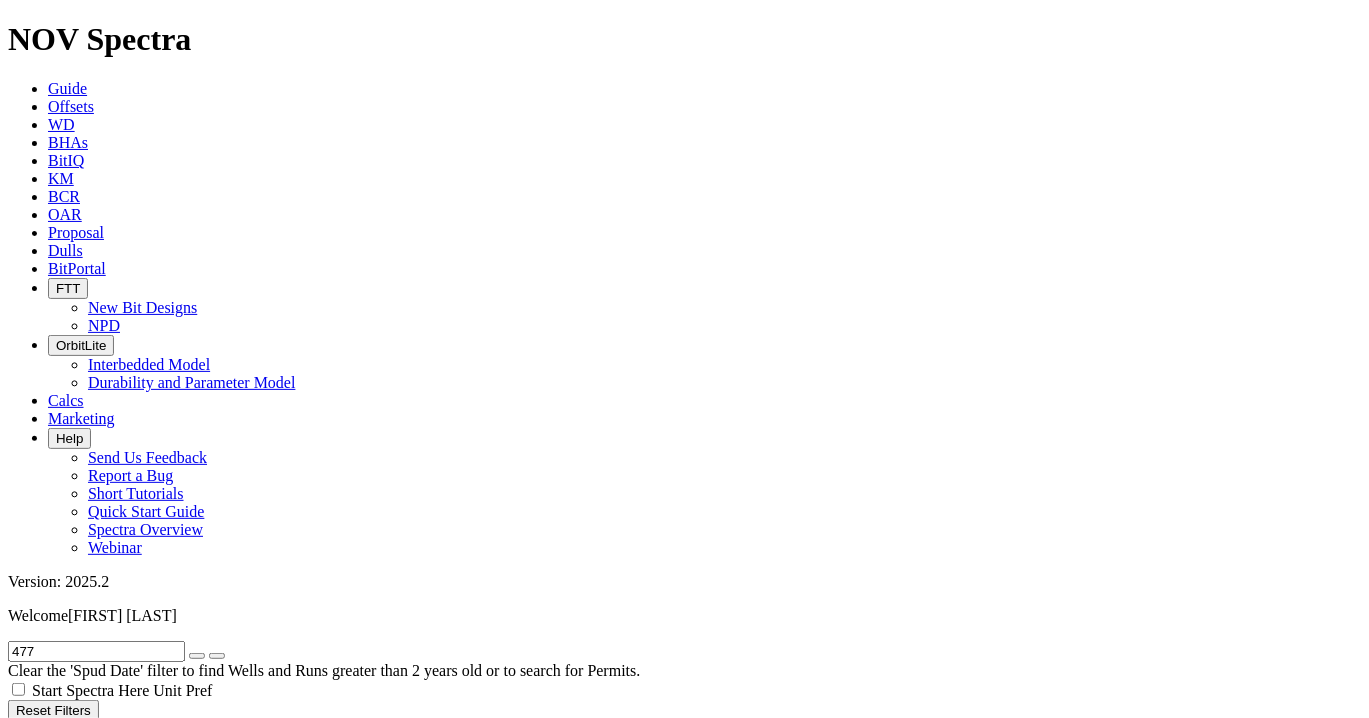 type on "477" 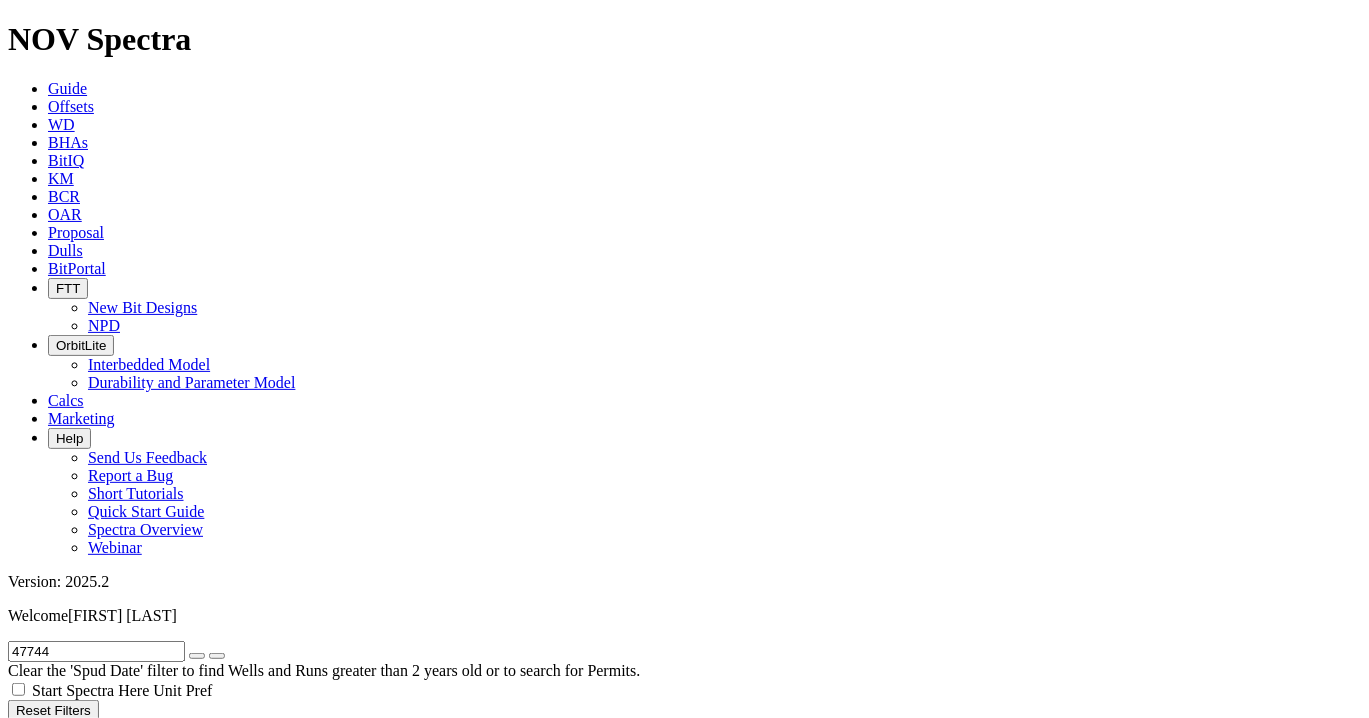 type on "47744" 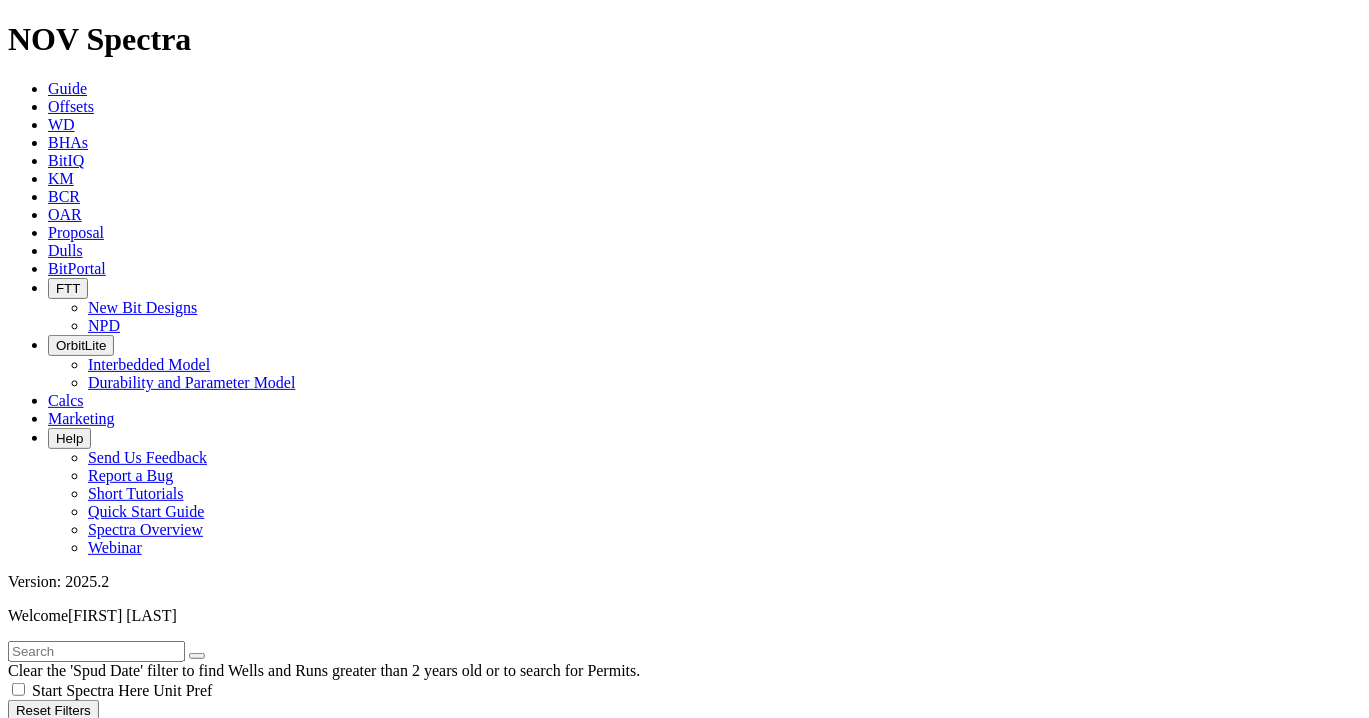 scroll, scrollTop: 3680, scrollLeft: 0, axis: vertical 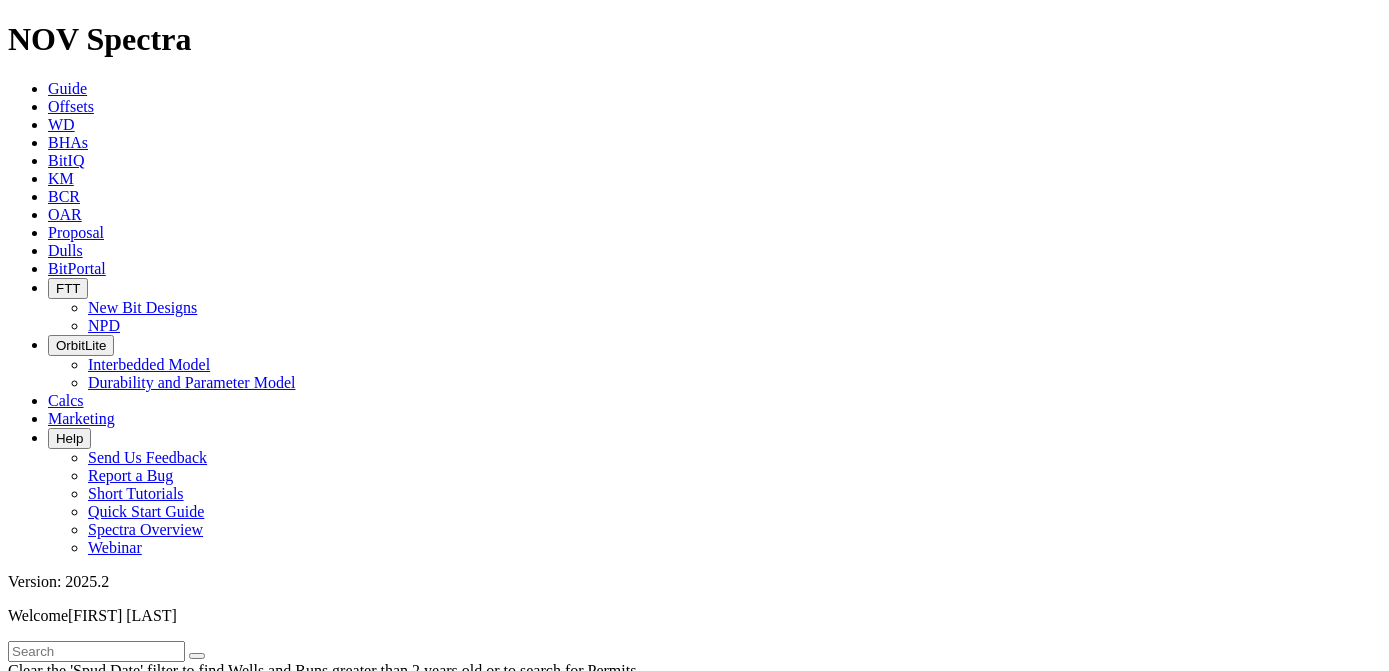 click on "Generate OAR" at bounding box center (118, 8022) 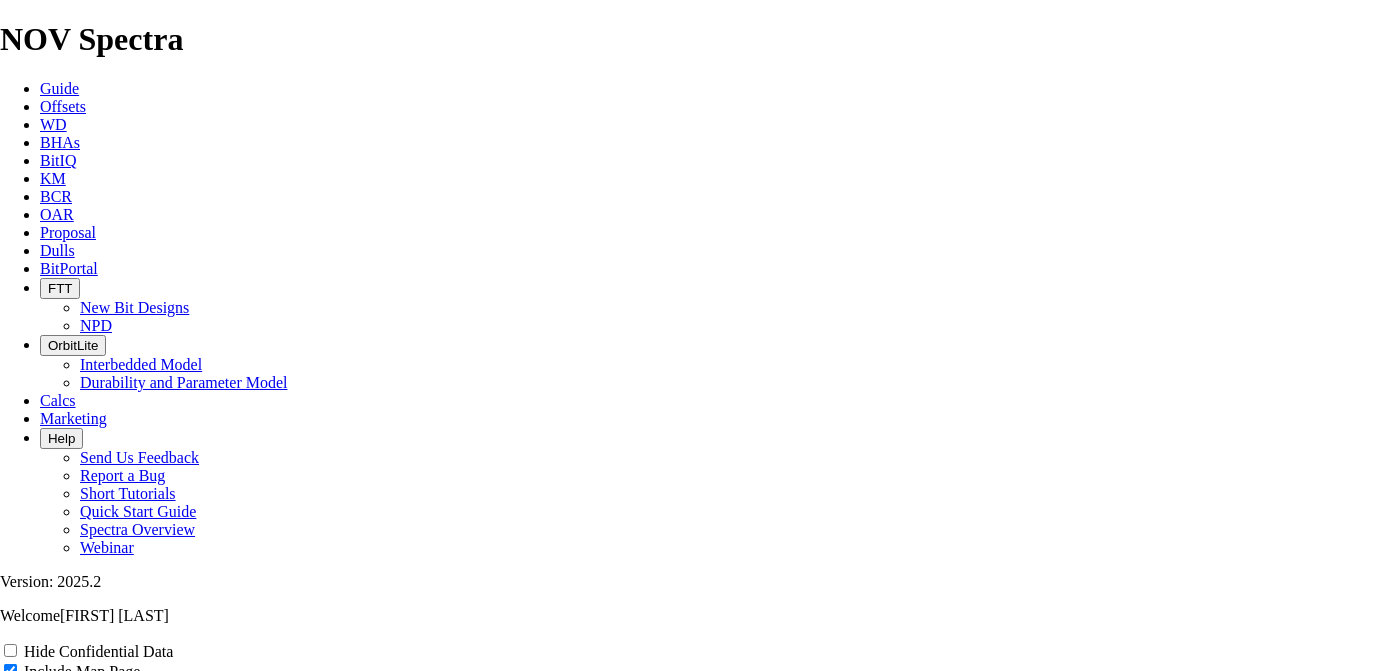 scroll, scrollTop: 2547, scrollLeft: 0, axis: vertical 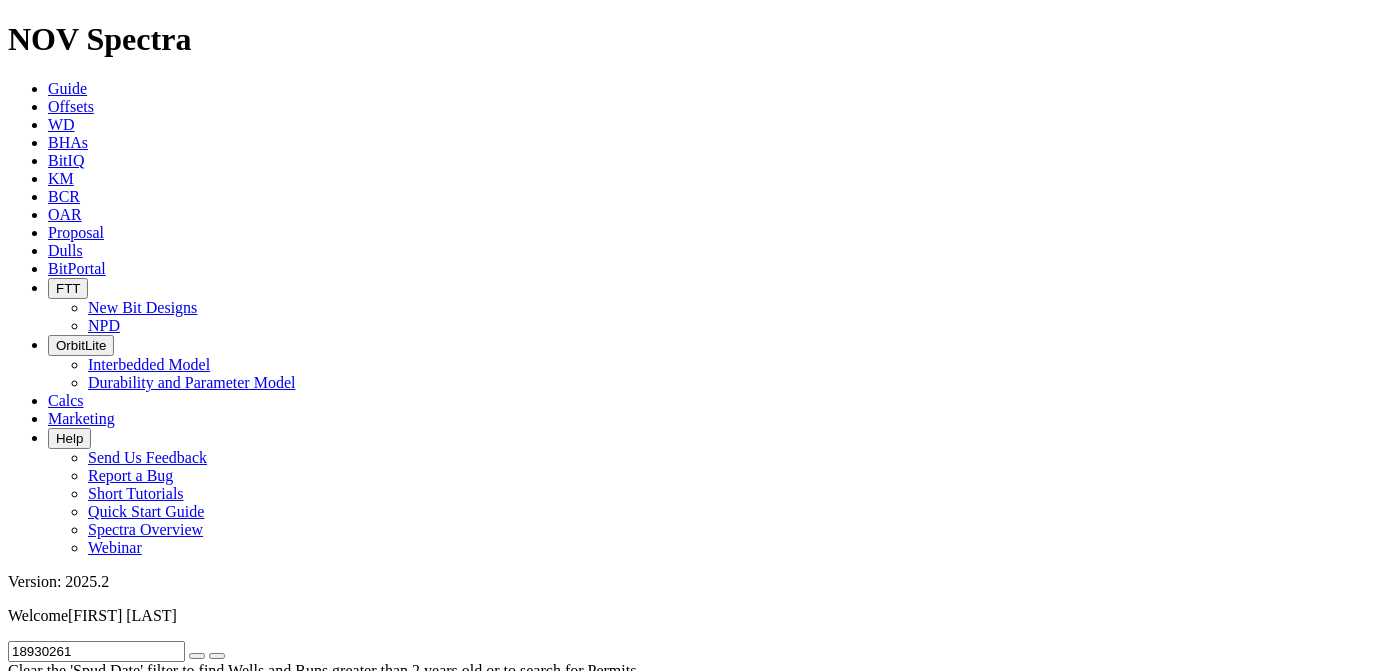 radio on "false" 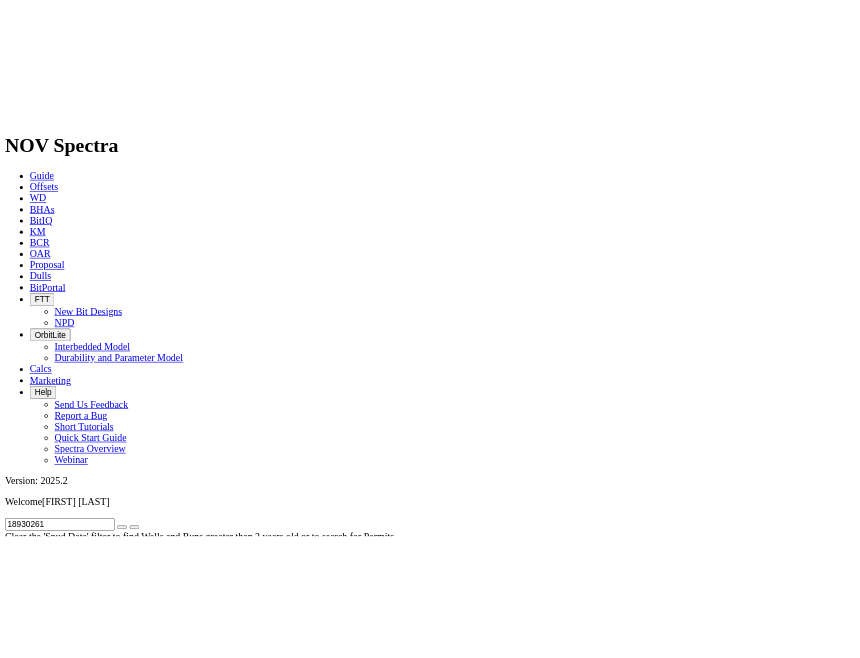 scroll, scrollTop: 148, scrollLeft: 0, axis: vertical 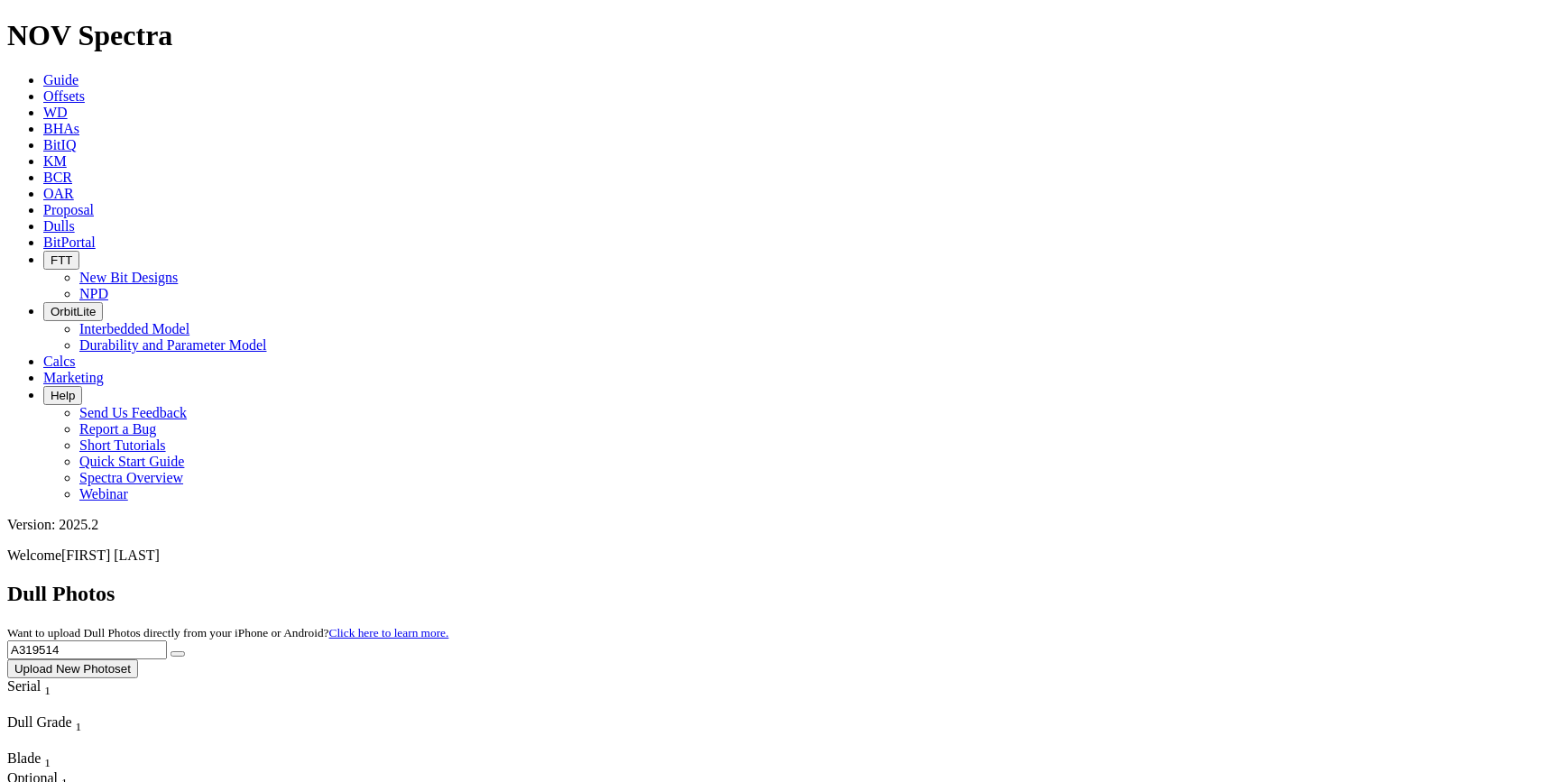 drag, startPoint x: 1245, startPoint y: 81, endPoint x: 760, endPoint y: 60, distance: 485.4544 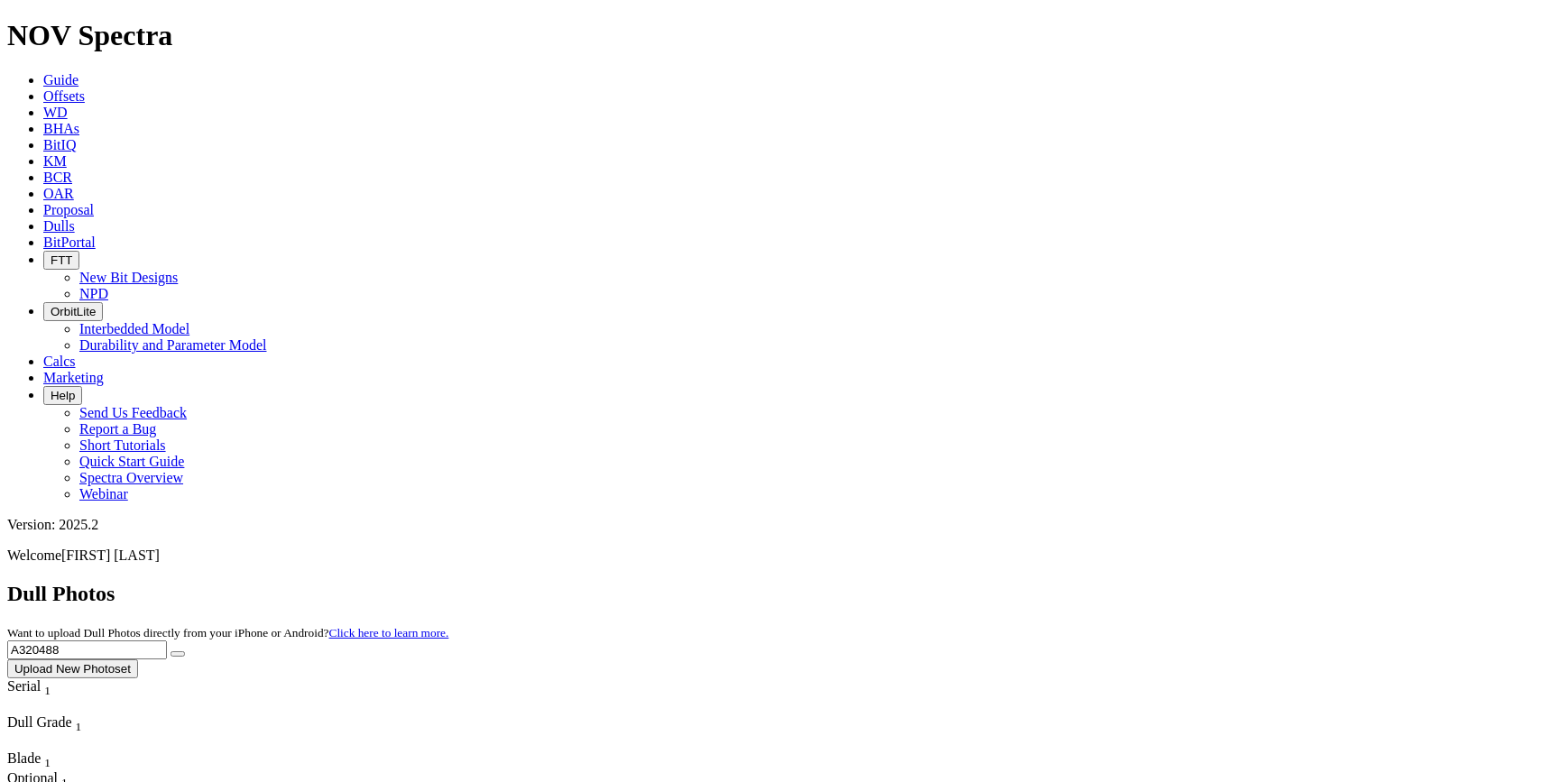 type on "A320488" 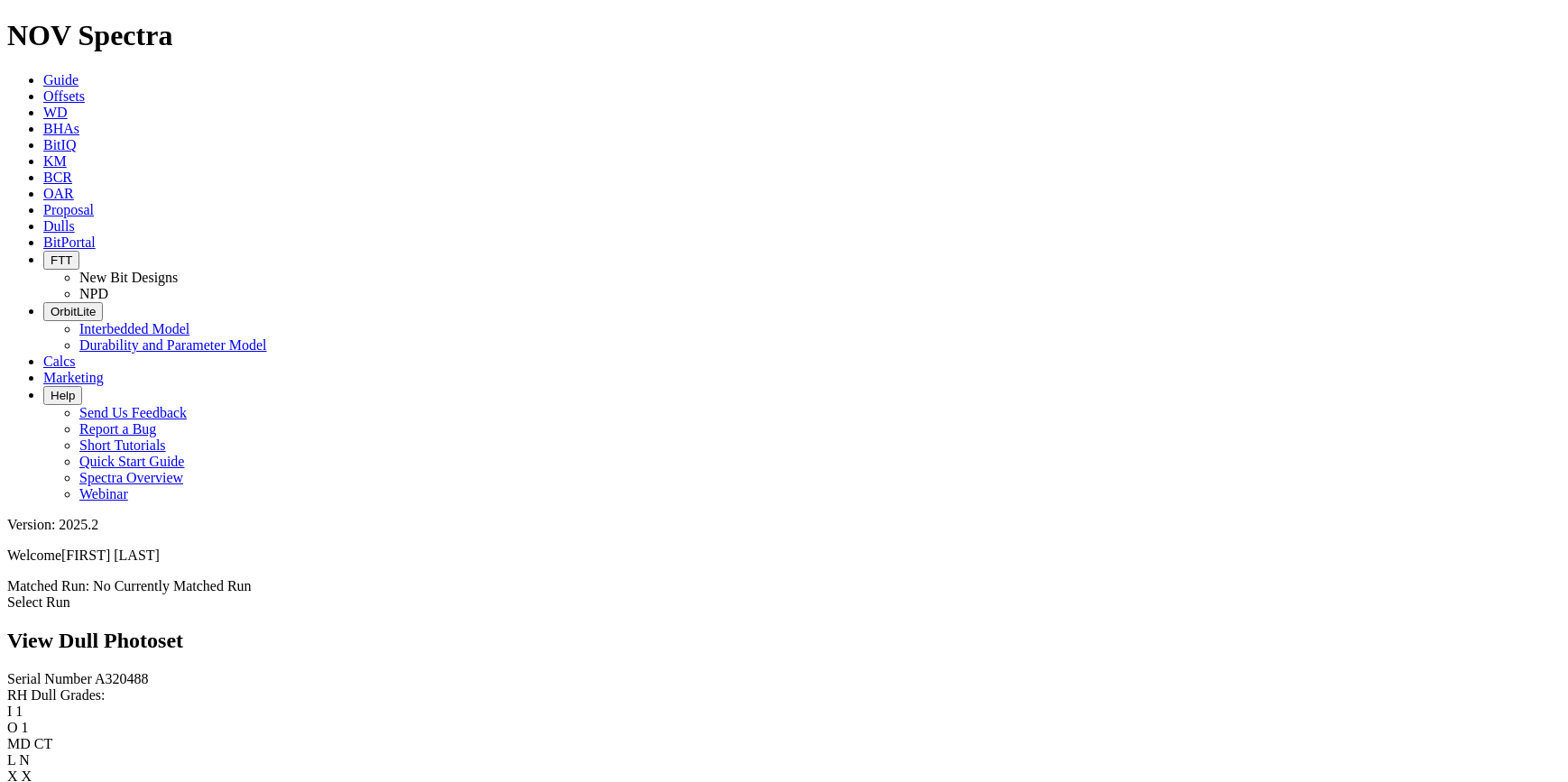 scroll, scrollTop: 0, scrollLeft: 0, axis: both 